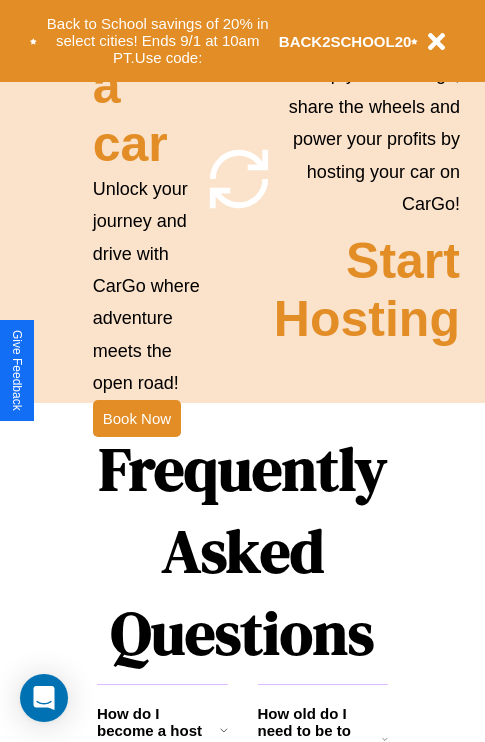 scroll, scrollTop: 1947, scrollLeft: 0, axis: vertical 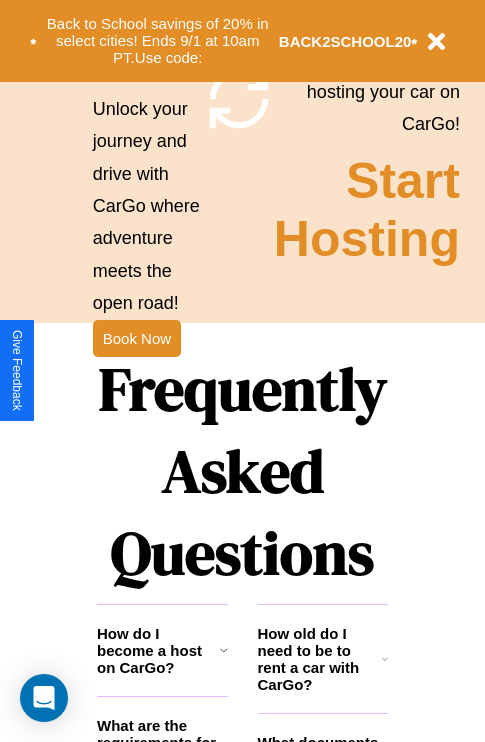 click on "Frequently Asked Questions" at bounding box center (242, 471) 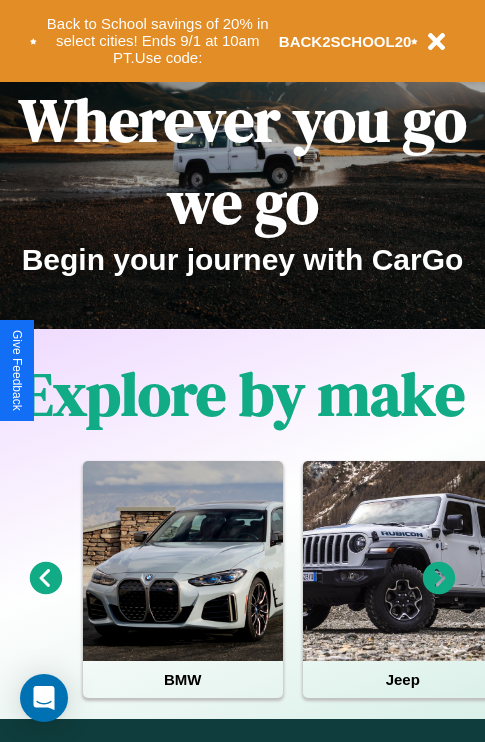 scroll, scrollTop: 0, scrollLeft: 0, axis: both 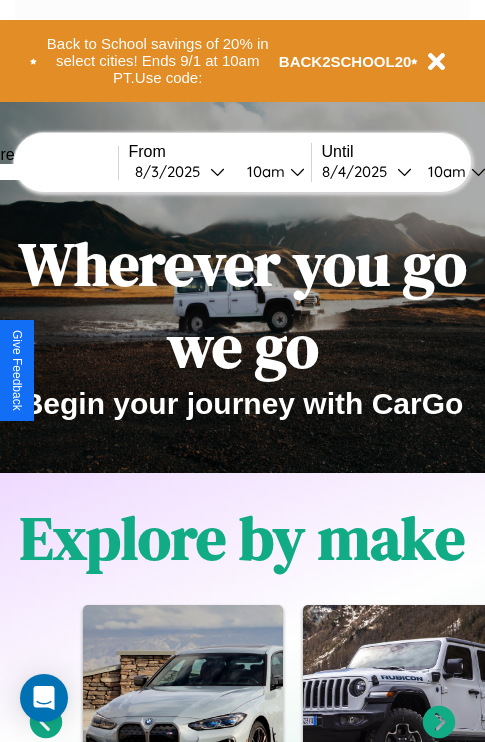 click at bounding box center (43, 172) 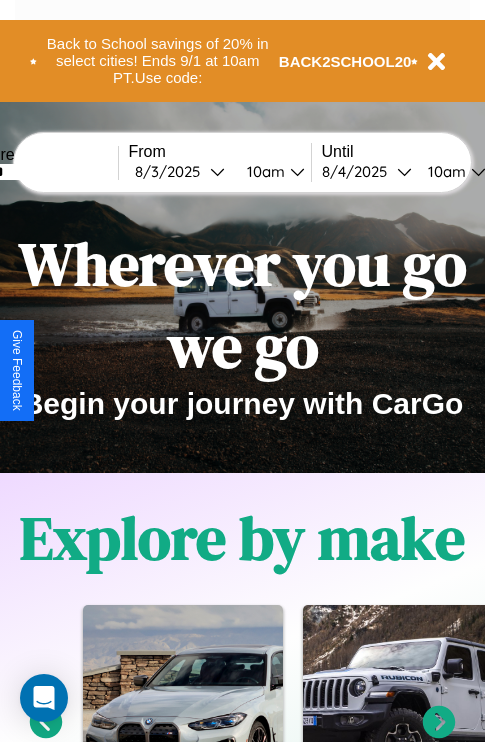type on "******" 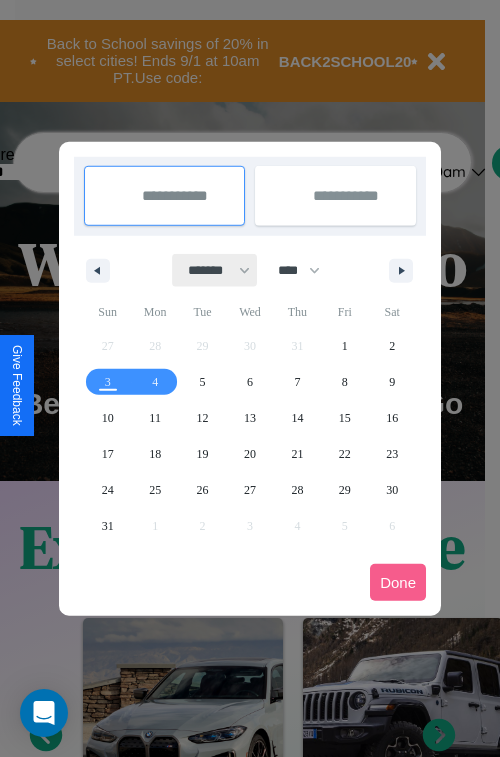 click on "******* ******** ***** ***** *** **** **** ****** ********* ******* ******** ********" at bounding box center [215, 270] 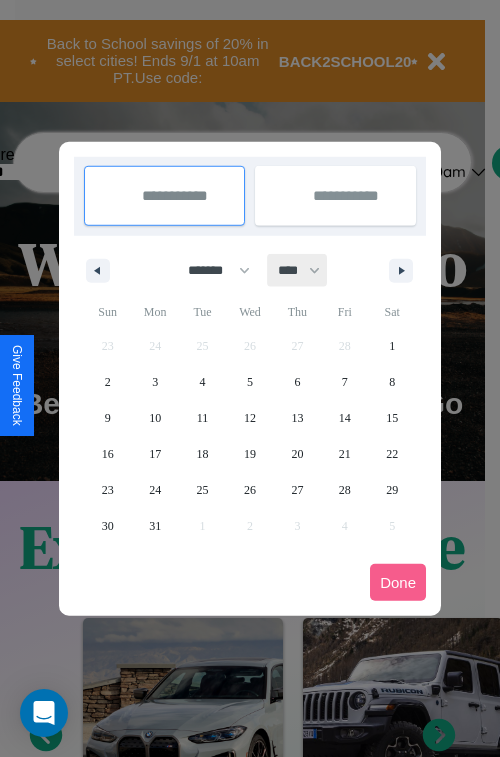 click on "**** **** **** **** **** **** **** **** **** **** **** **** **** **** **** **** **** **** **** **** **** **** **** **** **** **** **** **** **** **** **** **** **** **** **** **** **** **** **** **** **** **** **** **** **** **** **** **** **** **** **** **** **** **** **** **** **** **** **** **** **** **** **** **** **** **** **** **** **** **** **** **** **** **** **** **** **** **** **** **** **** **** **** **** **** **** **** **** **** **** **** **** **** **** **** **** **** **** **** **** **** **** **** **** **** **** **** **** **** **** **** **** **** **** **** **** **** **** **** **** ****" at bounding box center [298, 270] 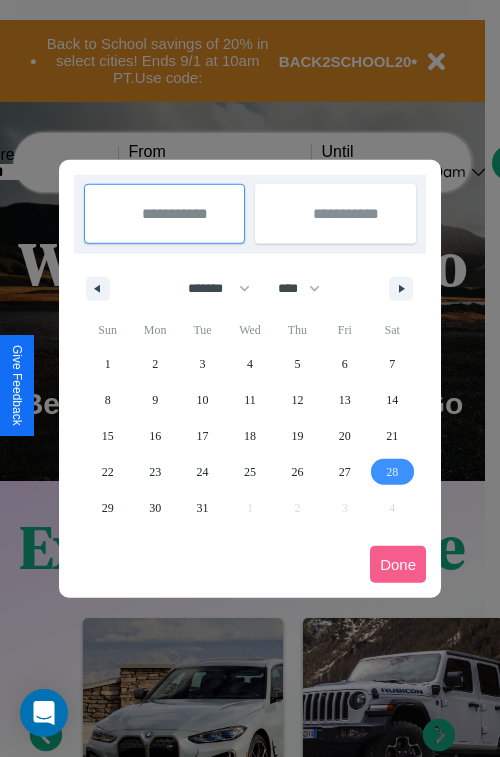 click on "28" at bounding box center [392, 472] 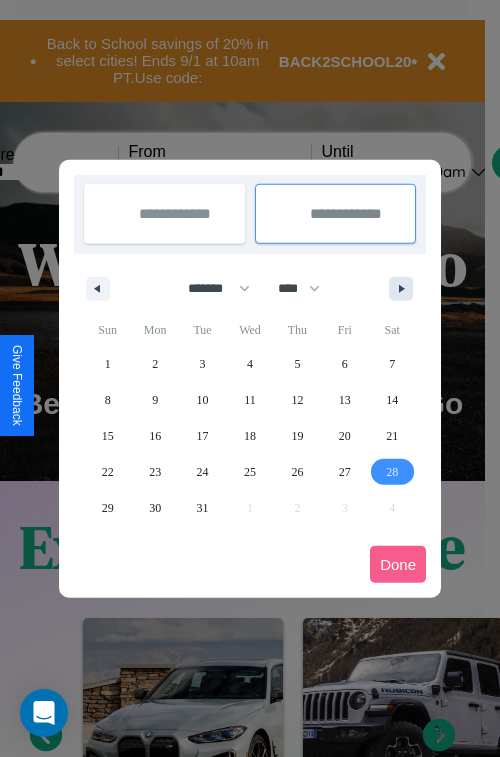 click at bounding box center (405, 289) 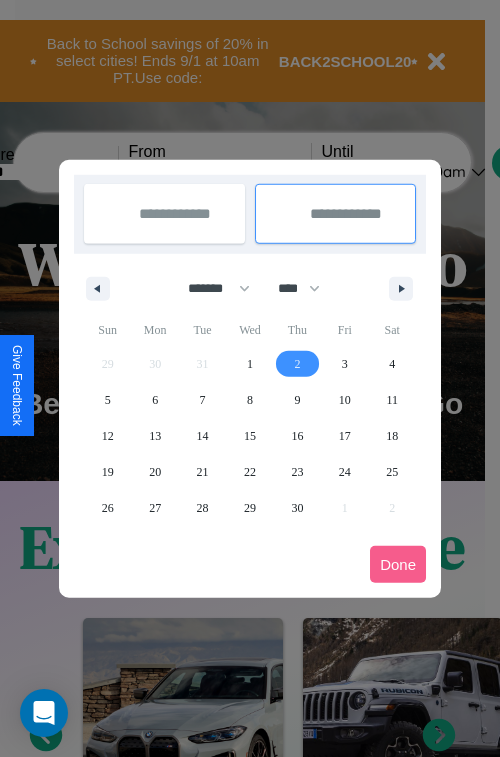 click on "2" at bounding box center (297, 364) 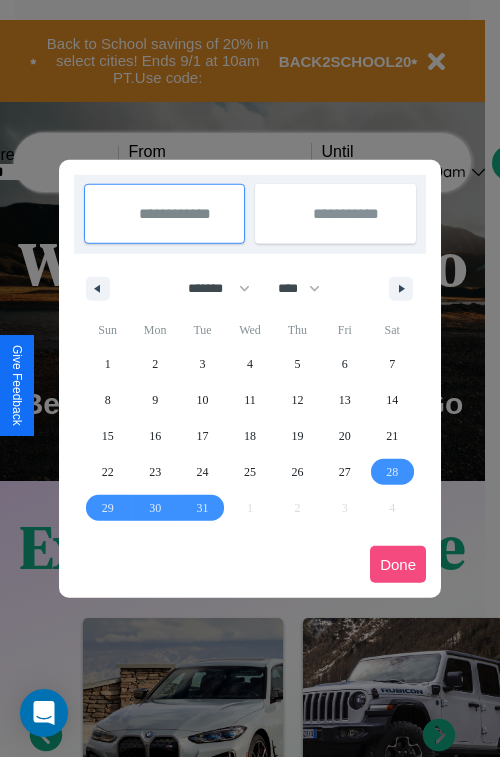 click on "Done" at bounding box center (398, 564) 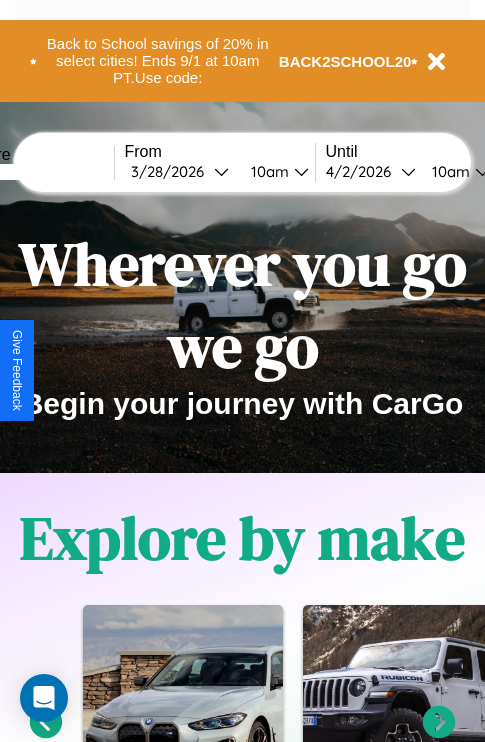 click on "10am" at bounding box center (267, 171) 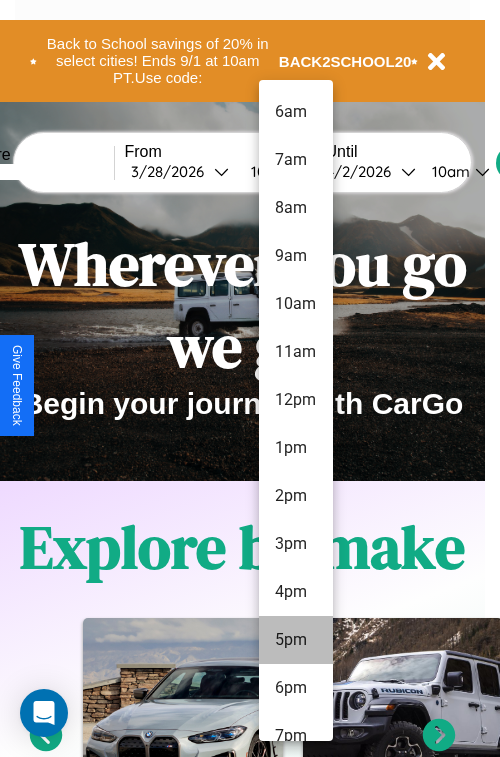 click on "5pm" at bounding box center (296, 640) 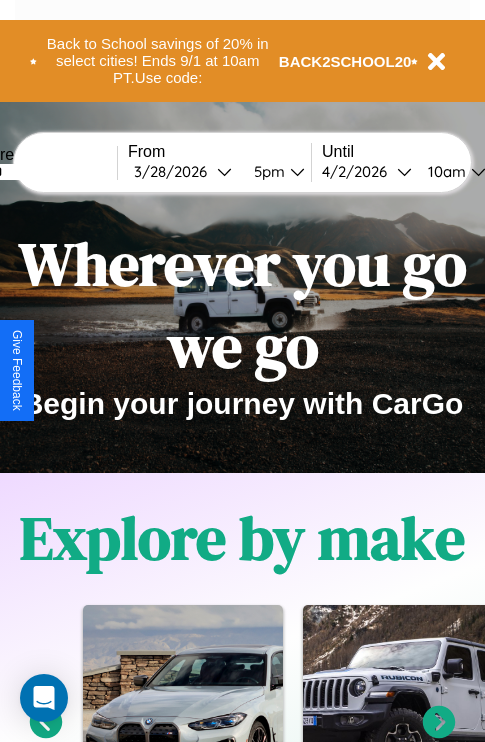 click on "10am" at bounding box center [444, 171] 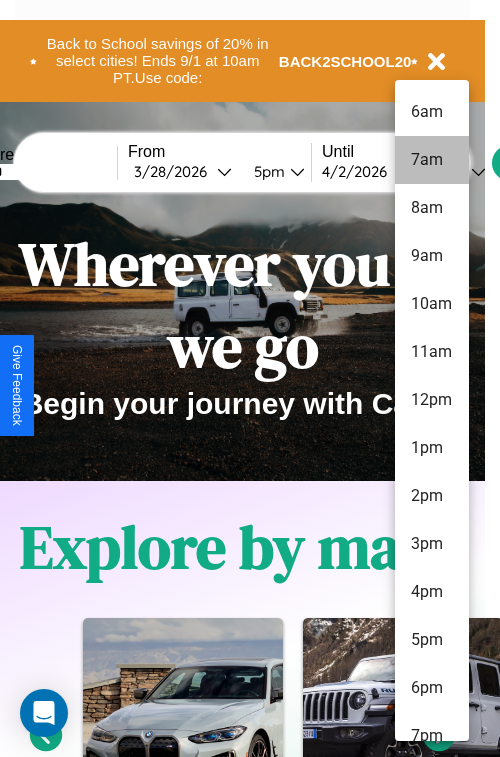 click on "7am" at bounding box center [432, 160] 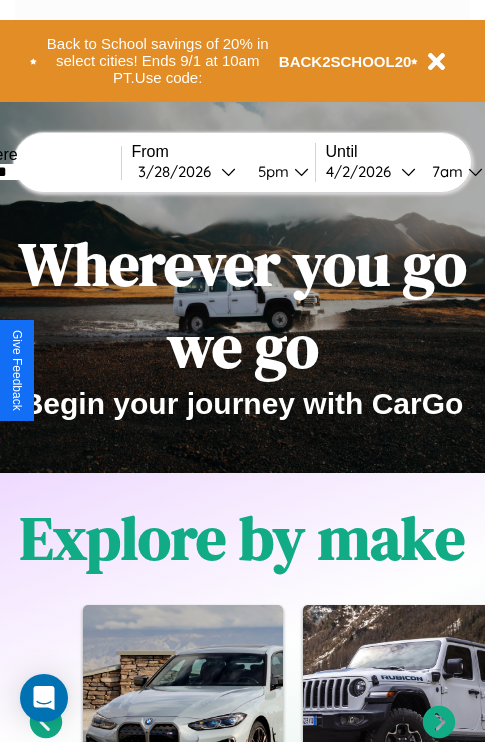 scroll, scrollTop: 0, scrollLeft: 66, axis: horizontal 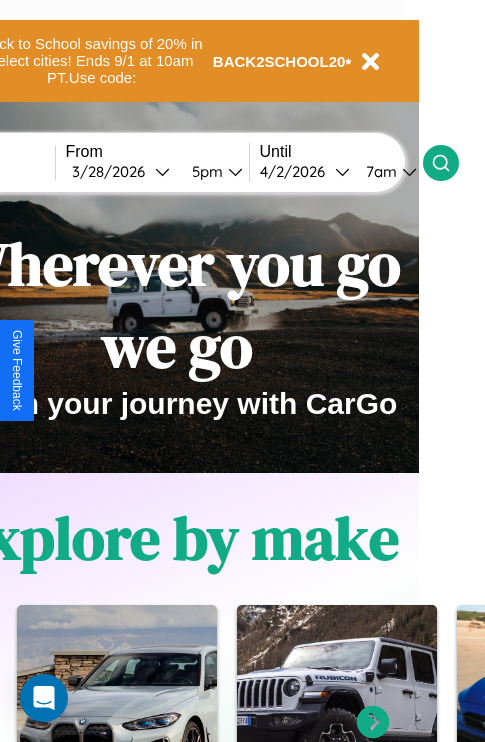 click 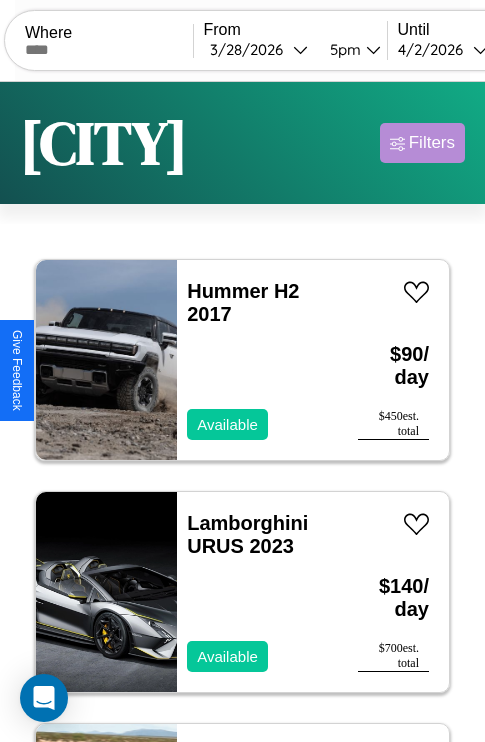 click on "Filters" at bounding box center [432, 143] 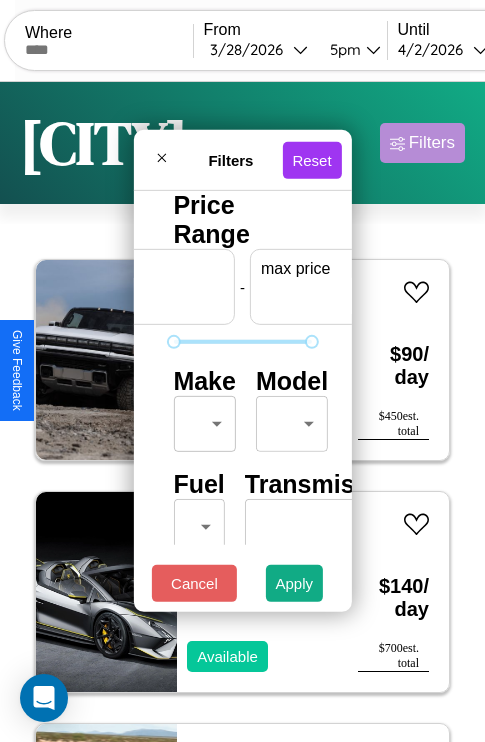 scroll, scrollTop: 0, scrollLeft: 124, axis: horizontal 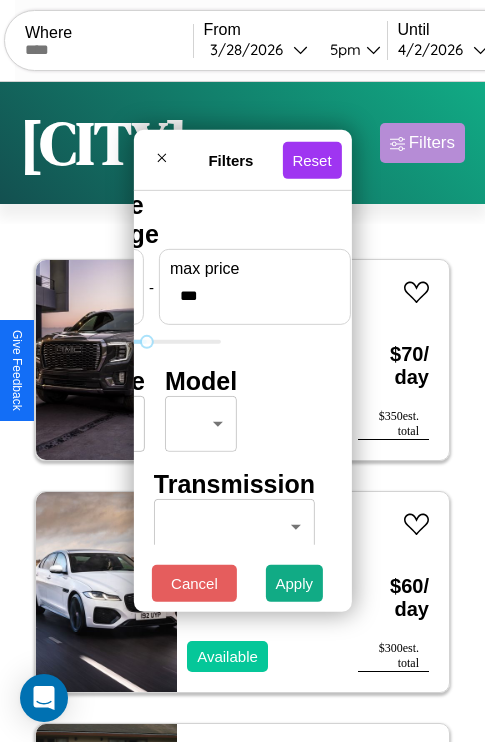 type on "***" 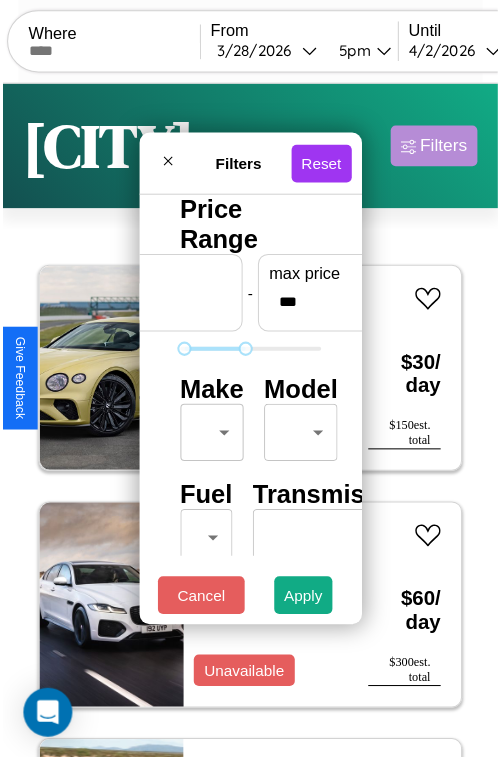 scroll, scrollTop: 59, scrollLeft: 0, axis: vertical 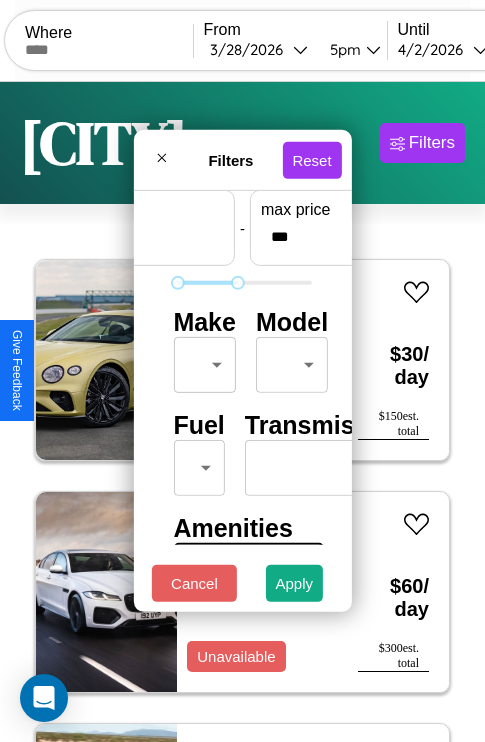type on "**" 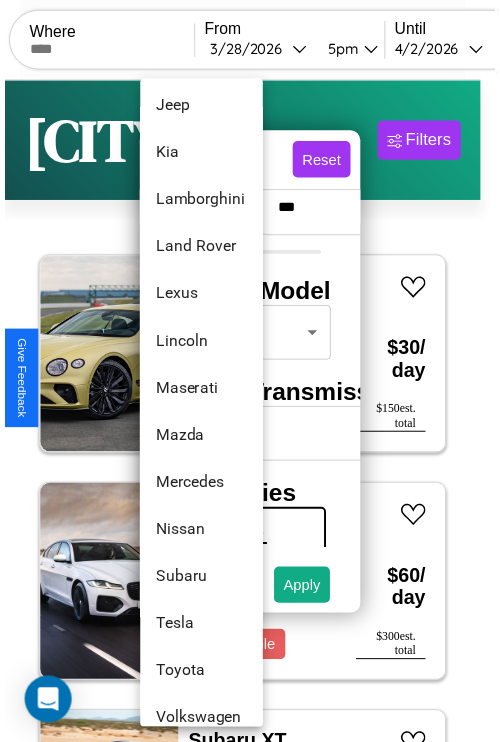 scroll, scrollTop: 1083, scrollLeft: 0, axis: vertical 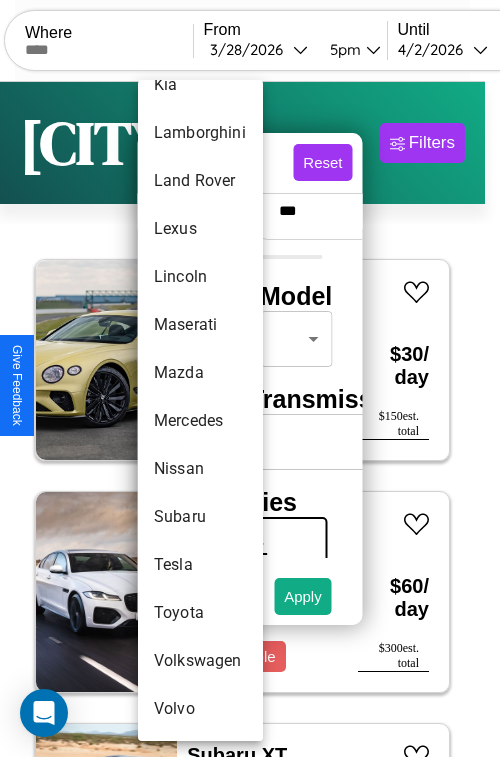 click on "Nissan" at bounding box center [200, 469] 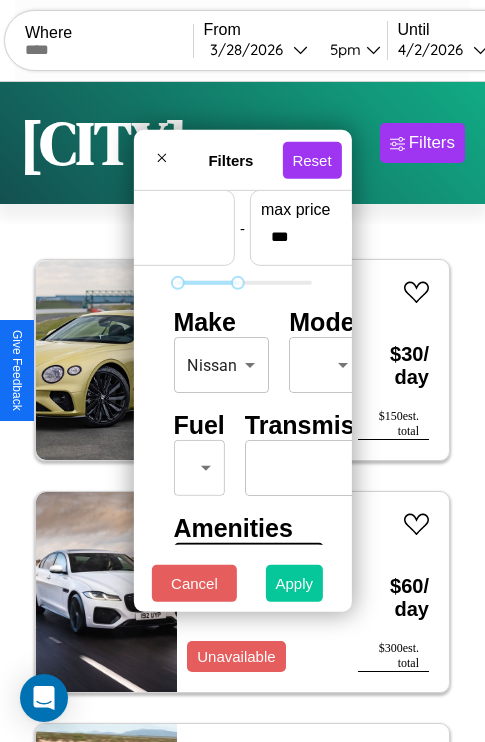 click on "Apply" at bounding box center (295, 583) 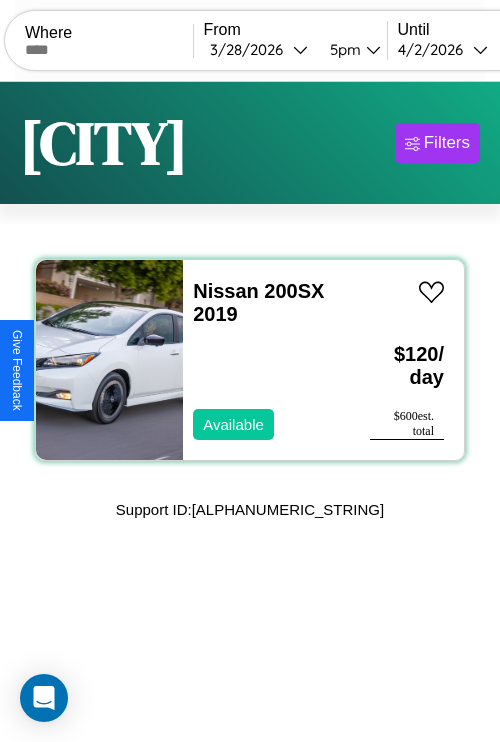 click on "Nissan 200SX 2019 Available" at bounding box center [266, 360] 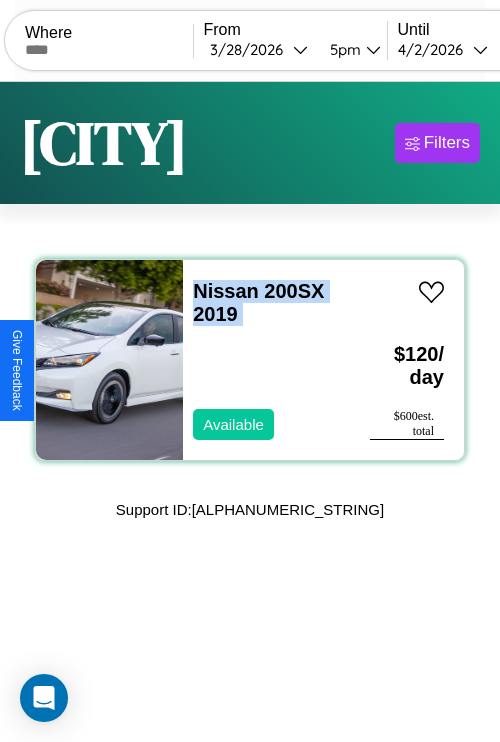 click on "Nissan 200SX 2019 Available" at bounding box center (266, 360) 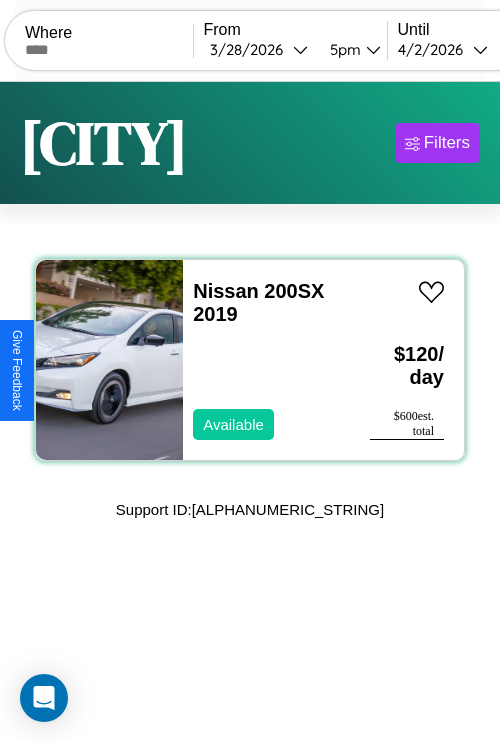 click on "Nissan 200SX 2019 Available" at bounding box center (266, 360) 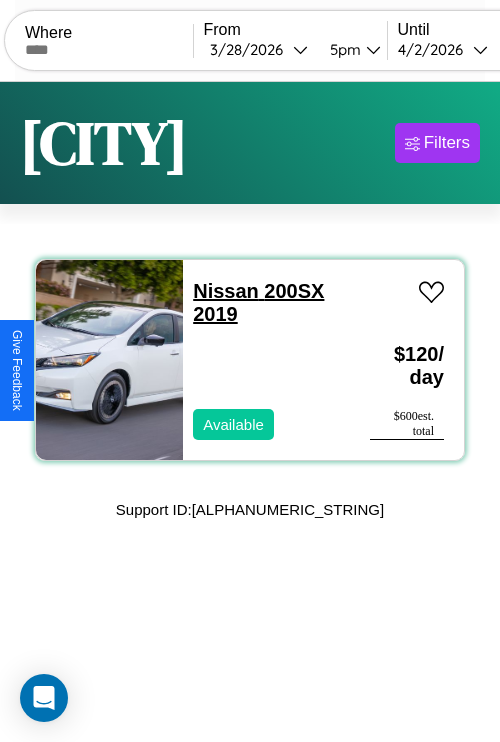 click on "Nissan 200SX 2019" at bounding box center [258, 302] 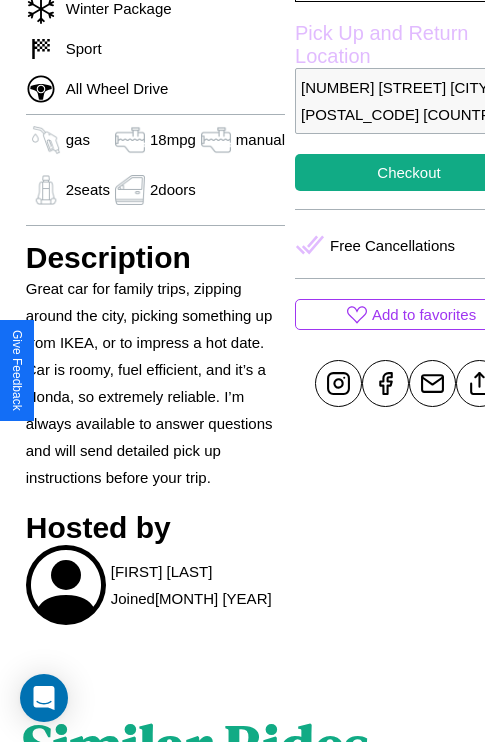 scroll, scrollTop: 709, scrollLeft: 48, axis: both 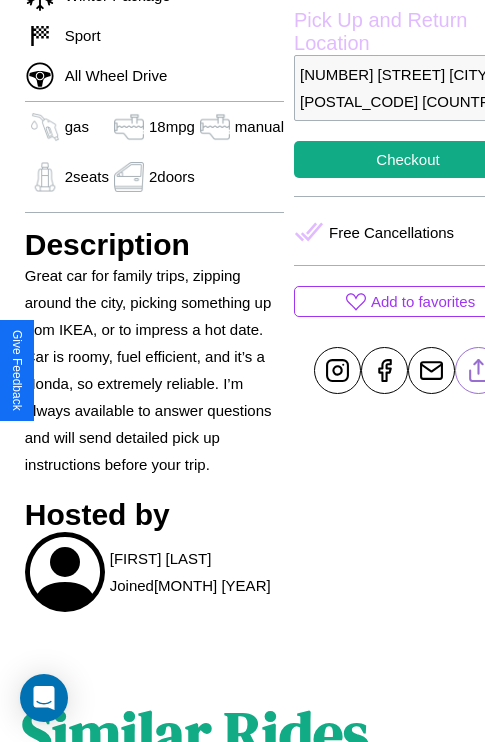 click 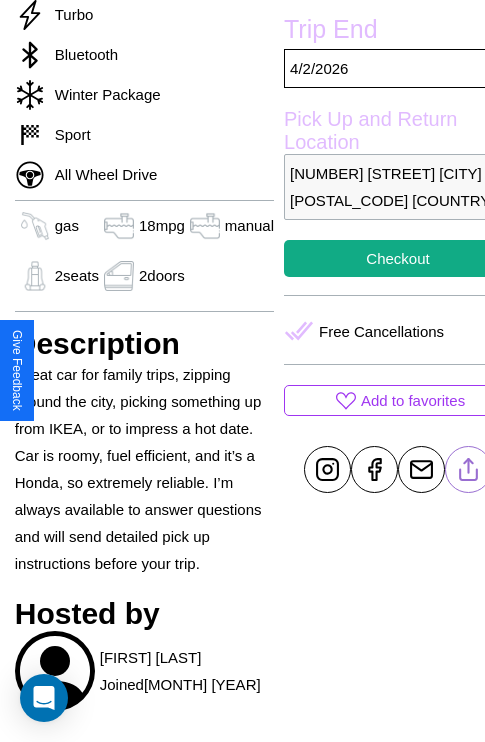 scroll, scrollTop: 498, scrollLeft: 68, axis: both 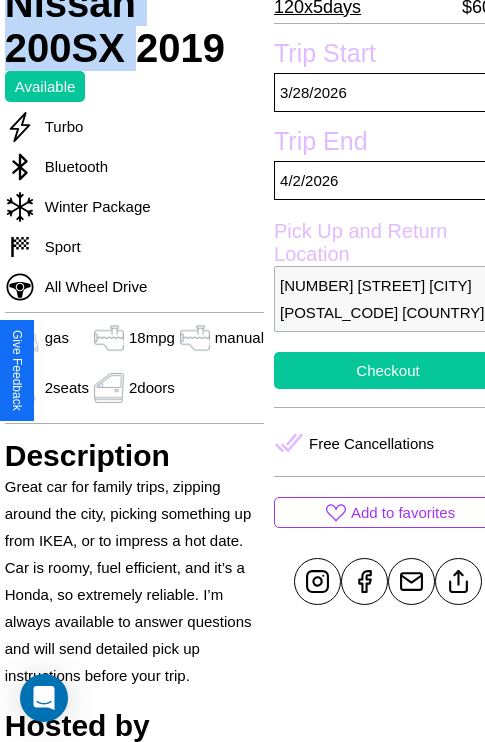 click on "Checkout" at bounding box center [388, 370] 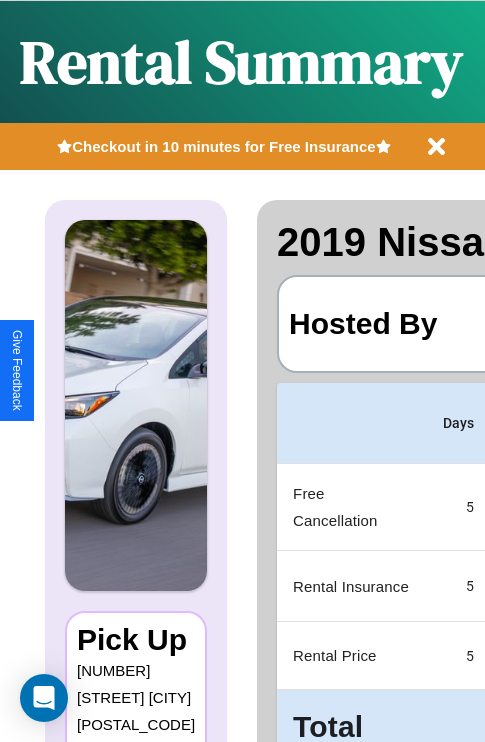 scroll, scrollTop: 0, scrollLeft: 378, axis: horizontal 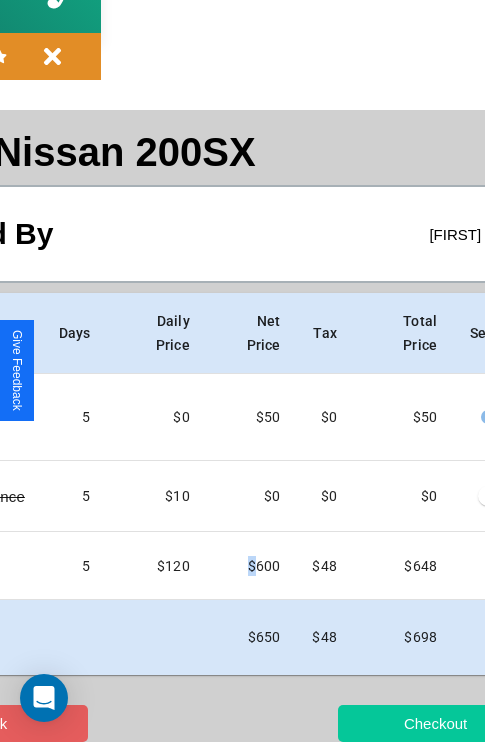 click on "Checkout" at bounding box center (435, 723) 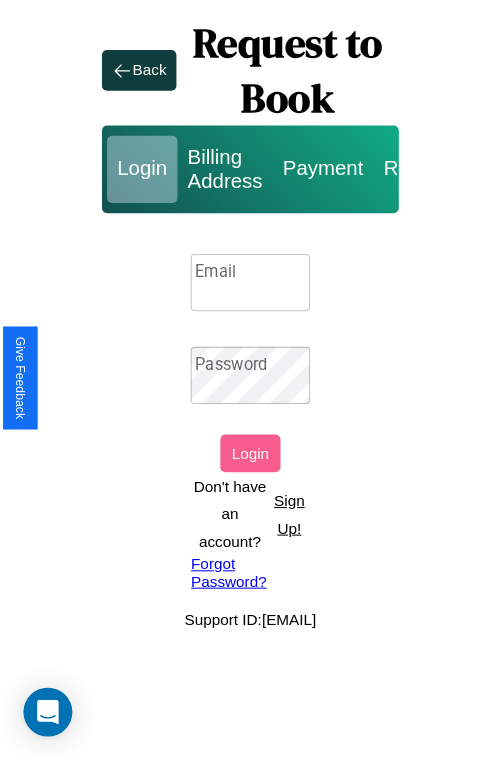 scroll, scrollTop: 0, scrollLeft: 0, axis: both 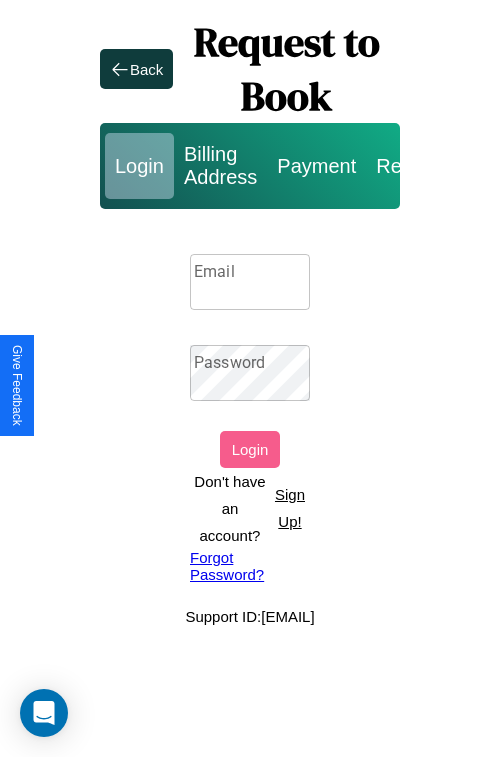 click on "Sign Up!" at bounding box center [290, 508] 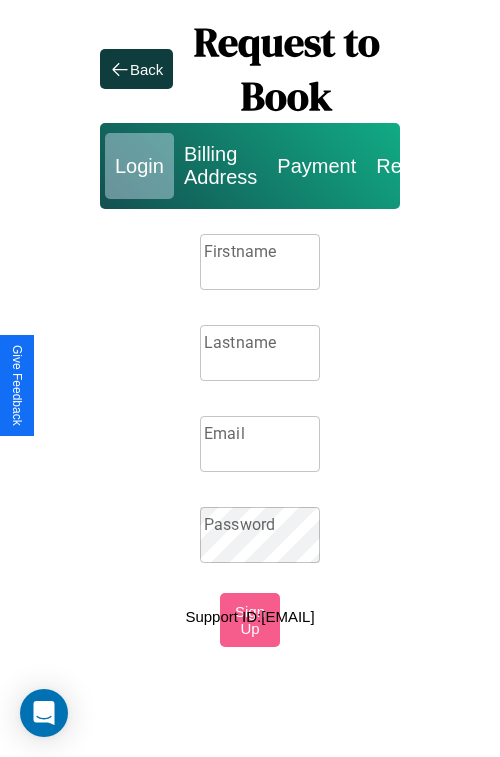 click on "Firstname" at bounding box center (260, 262) 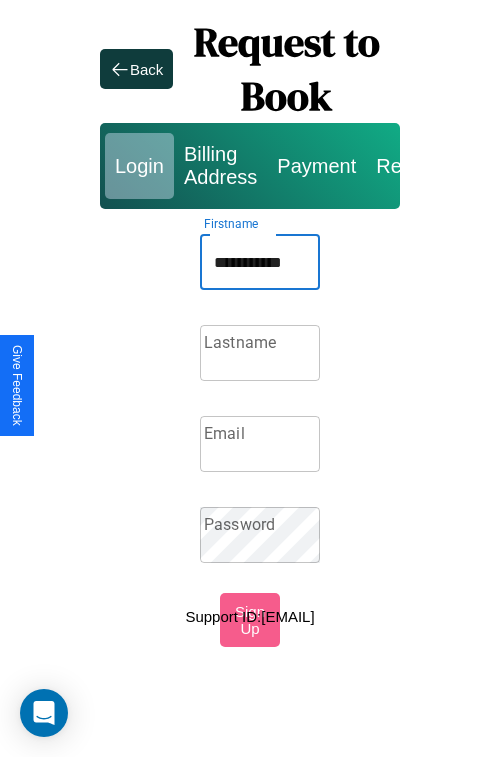 type on "**********" 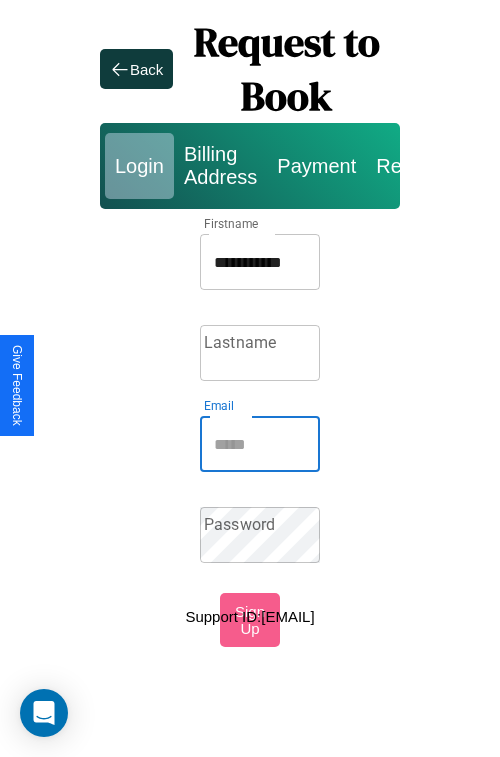 click on "Email" at bounding box center [260, 444] 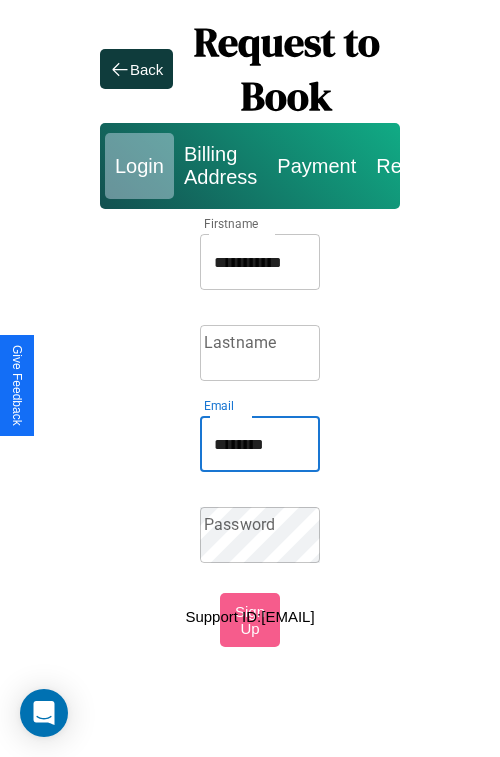 type on "********" 